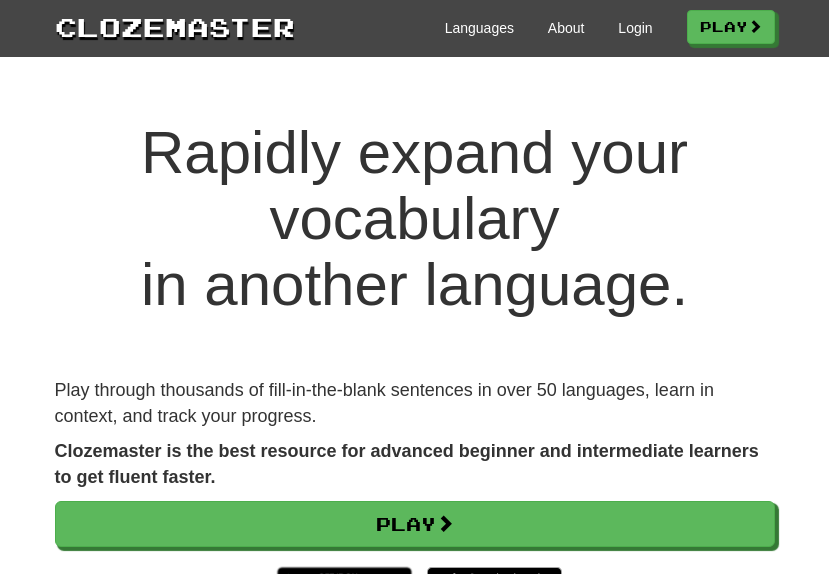 scroll, scrollTop: 0, scrollLeft: 0, axis: both 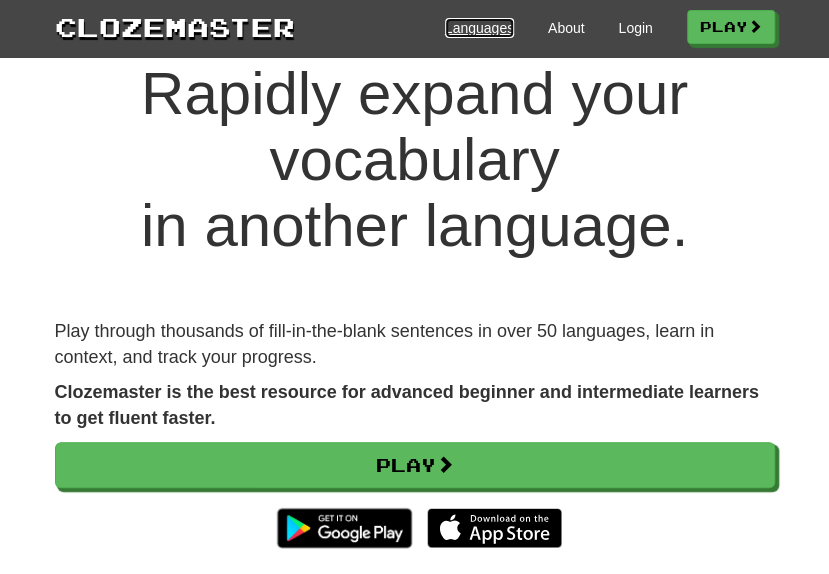 click on "Languages" at bounding box center (479, 28) 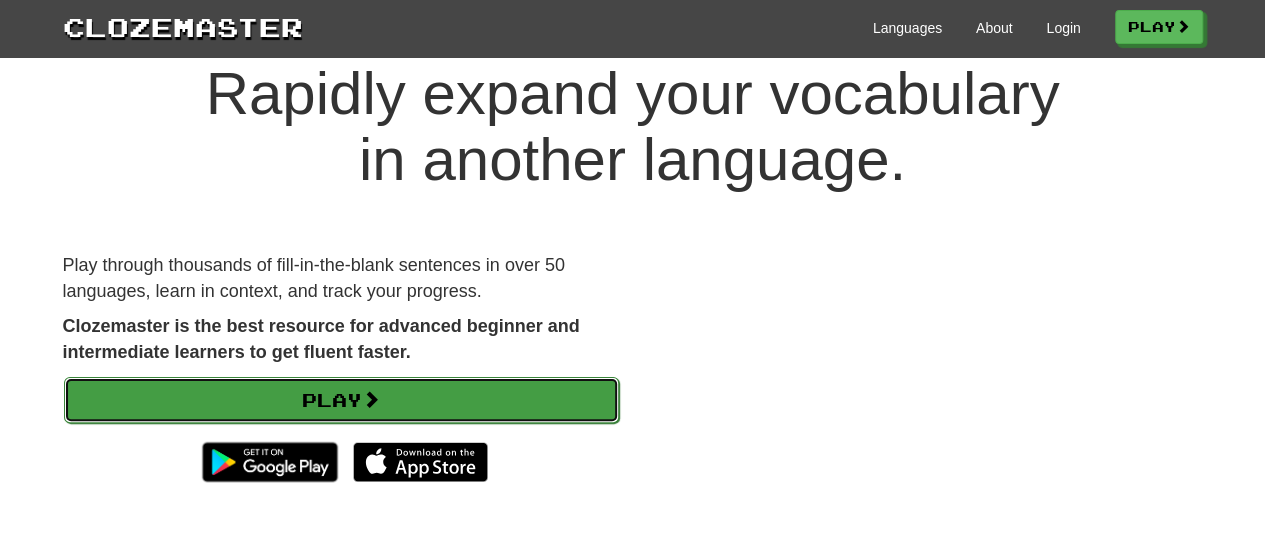 click on "Play" at bounding box center (341, 400) 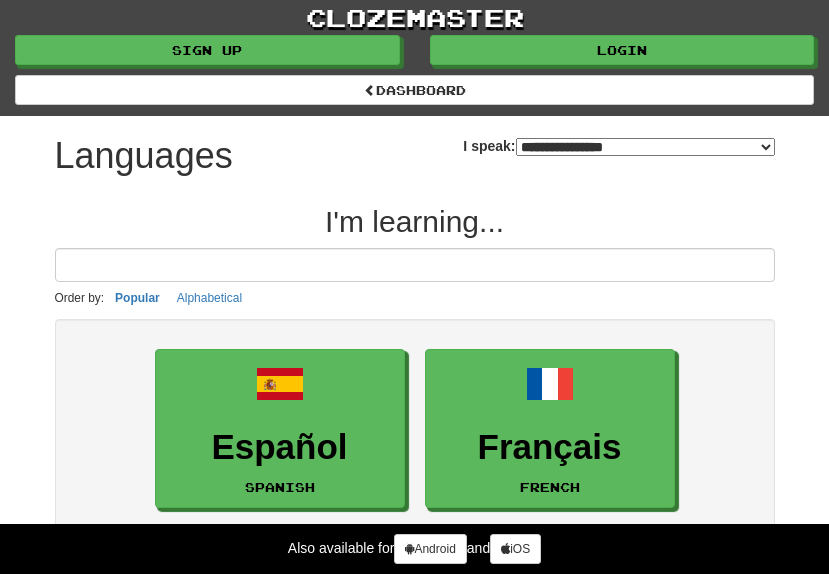 select on "*******" 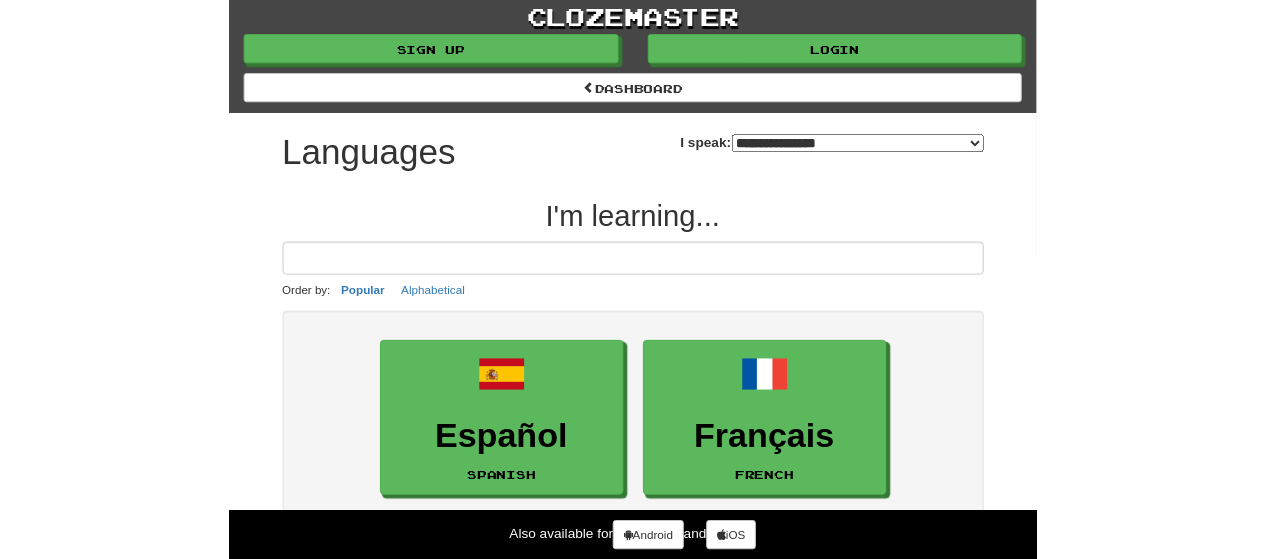 scroll, scrollTop: 0, scrollLeft: 0, axis: both 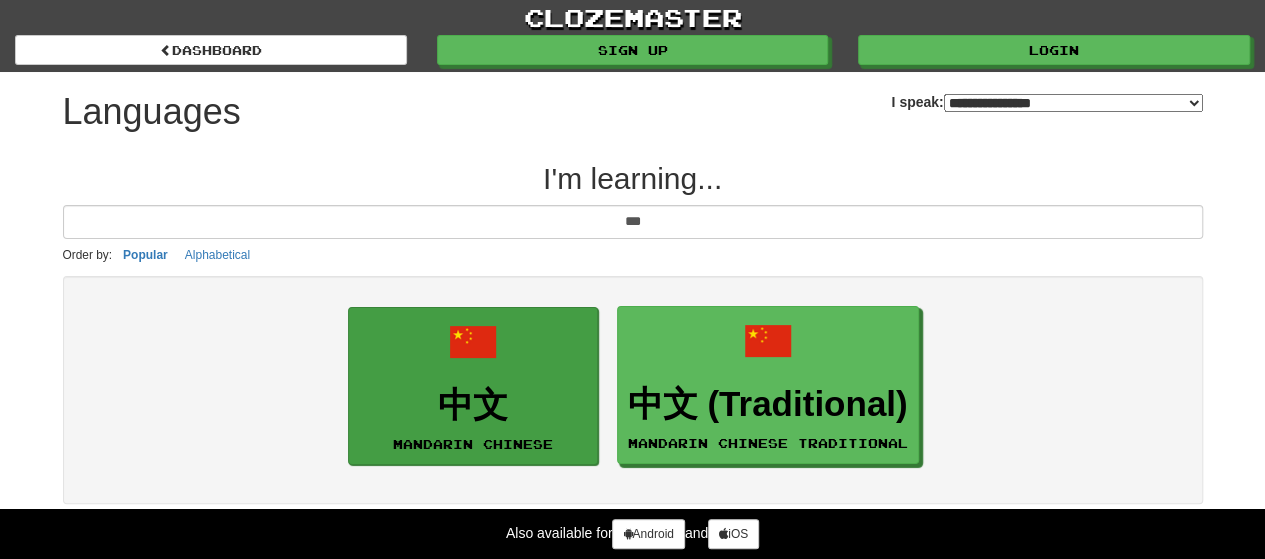 type on "***" 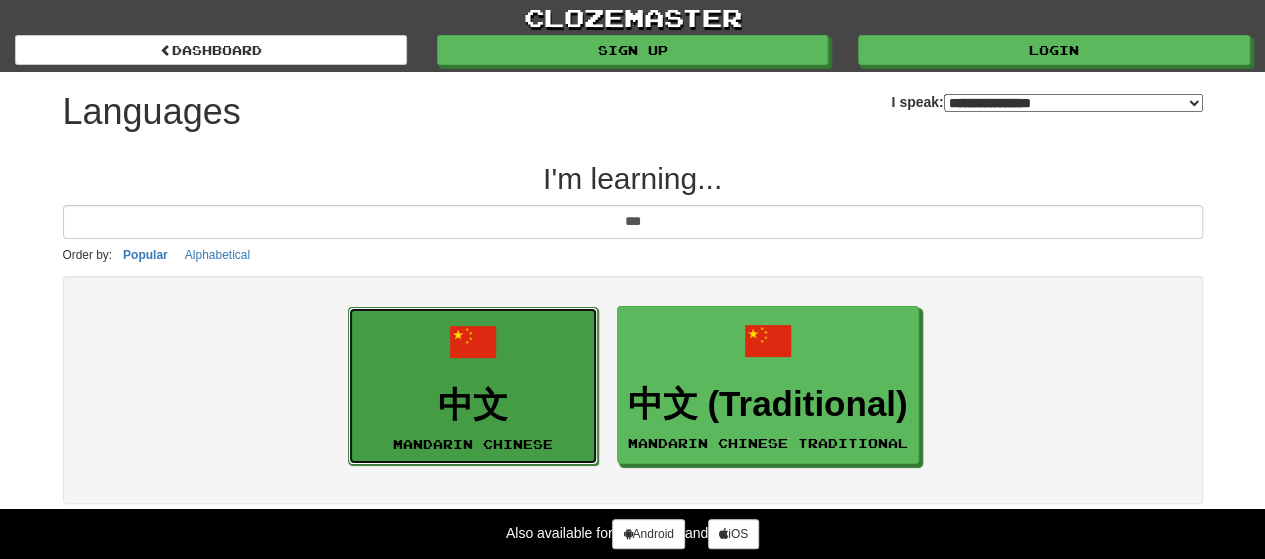 click on "中文 Mandarin Chinese" at bounding box center (473, 386) 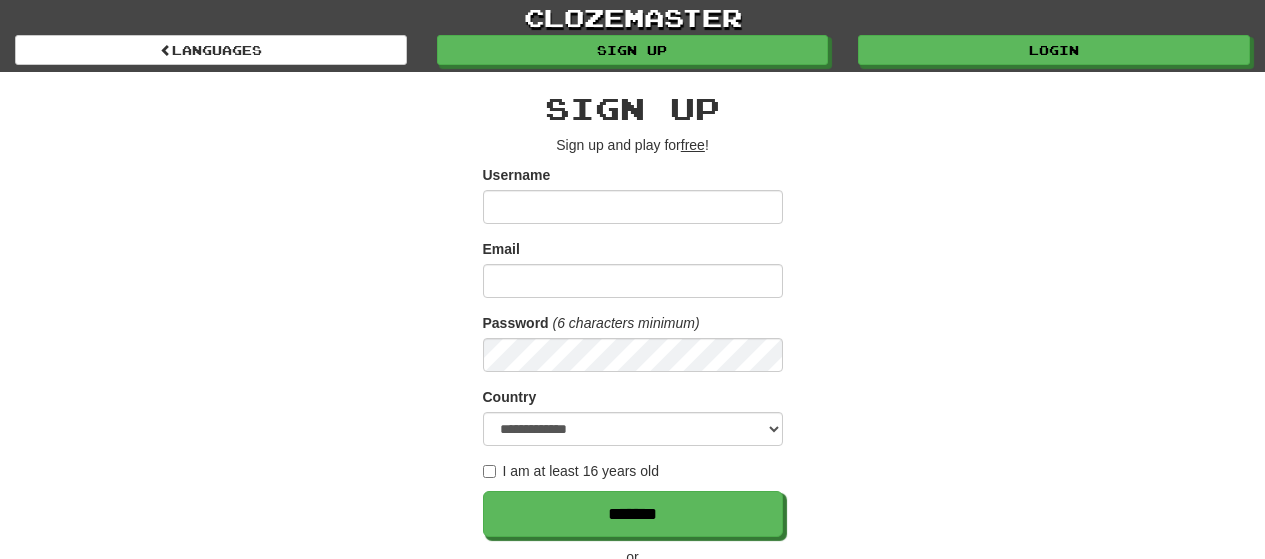scroll, scrollTop: 0, scrollLeft: 0, axis: both 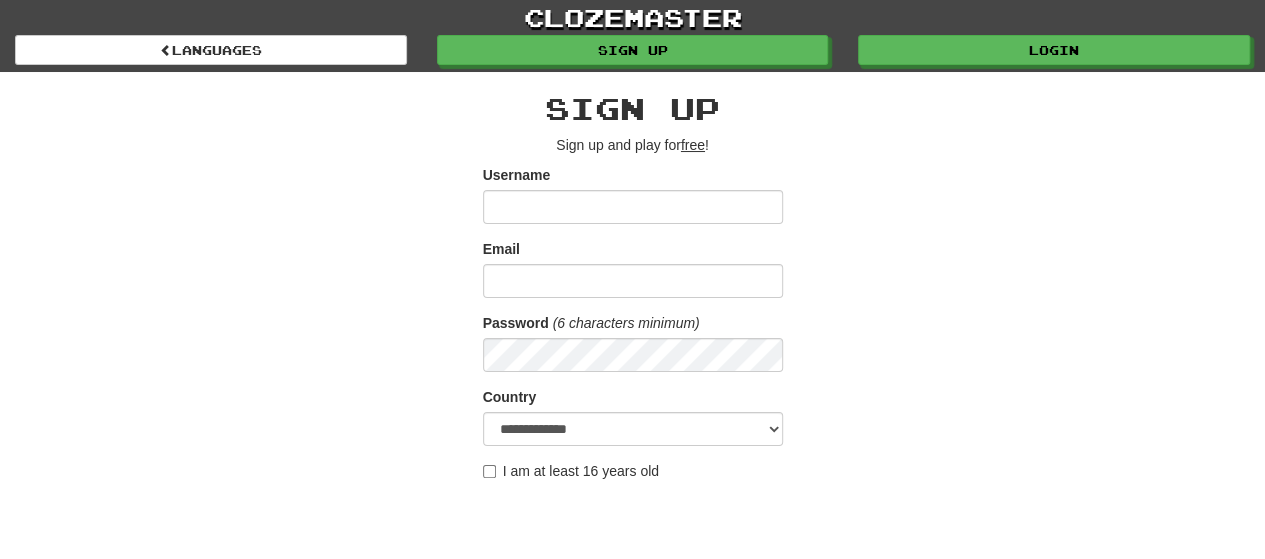 click on "**********" at bounding box center (633, 421) 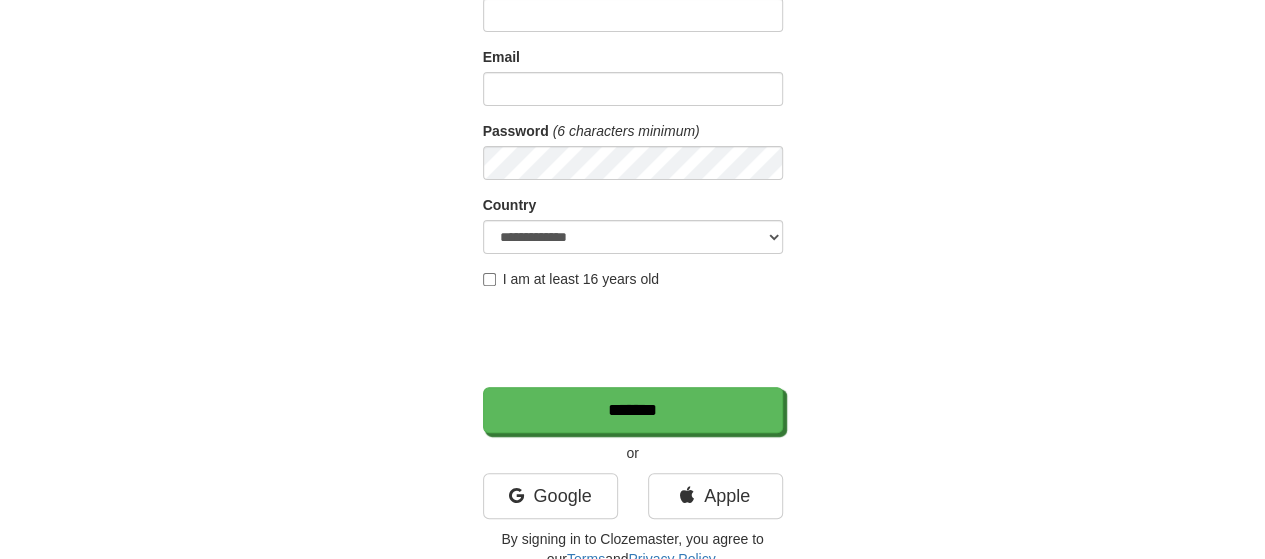scroll, scrollTop: 183, scrollLeft: 0, axis: vertical 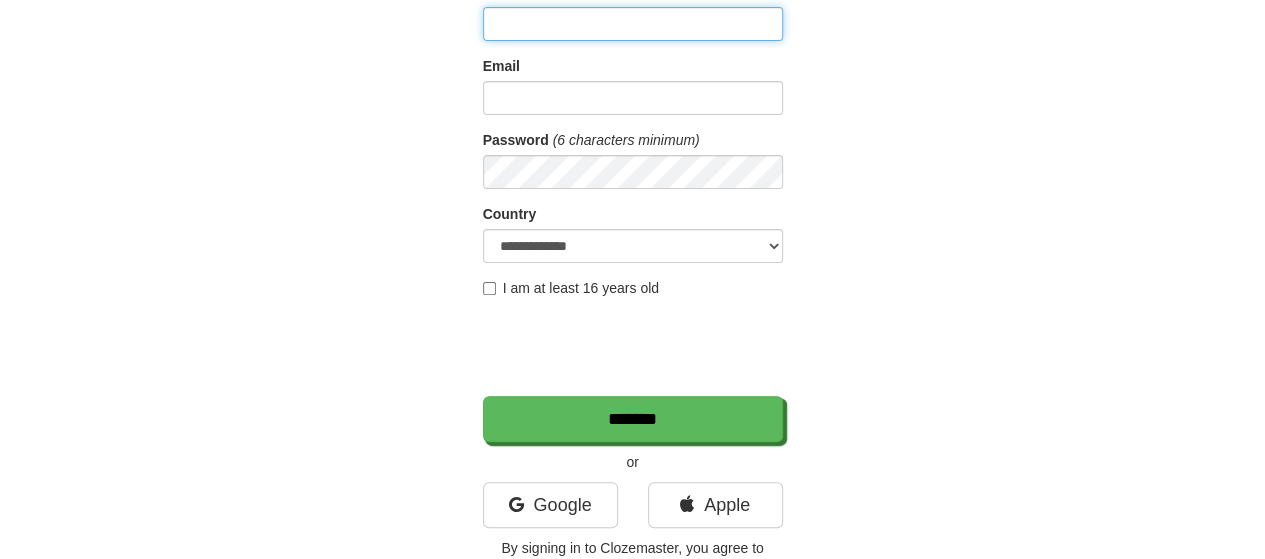 click on "Username" at bounding box center [633, 24] 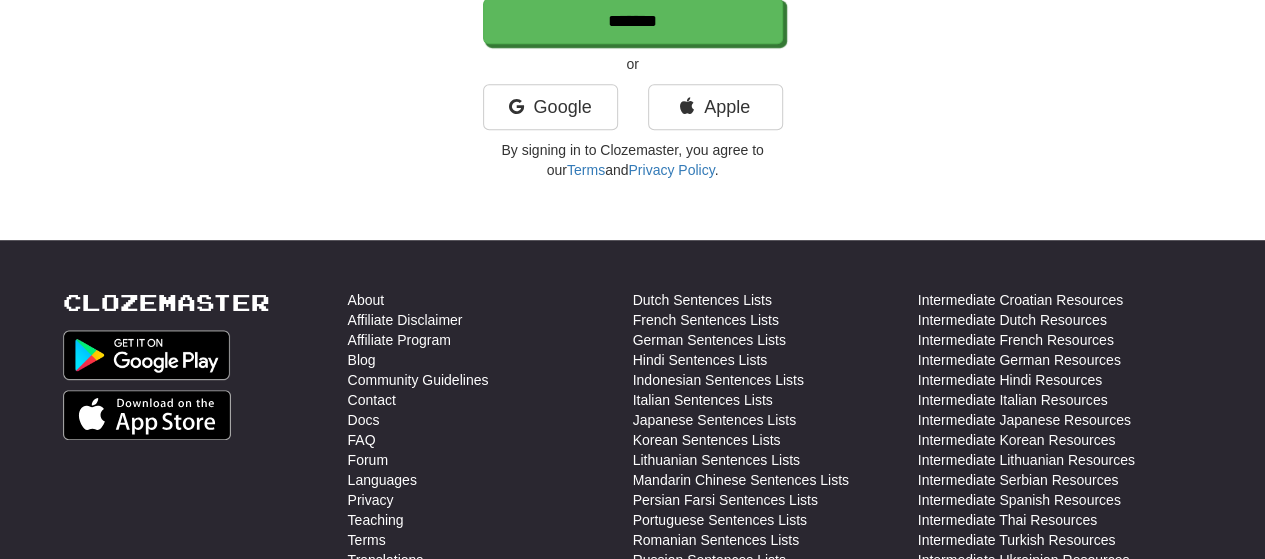 scroll, scrollTop: 0, scrollLeft: 0, axis: both 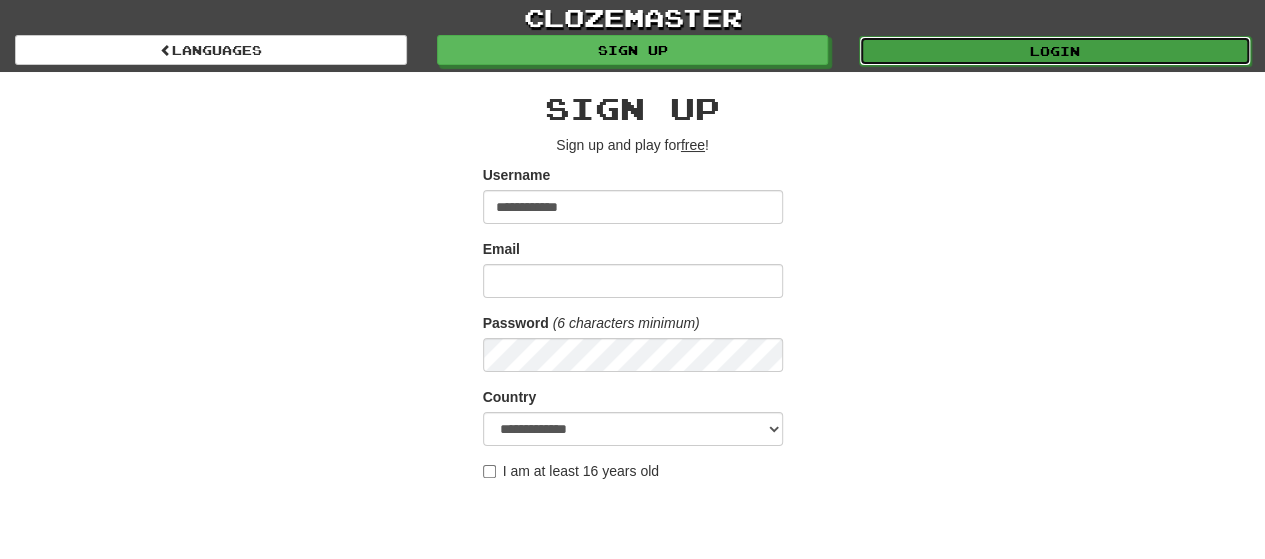 click on "Login" at bounding box center (1055, 51) 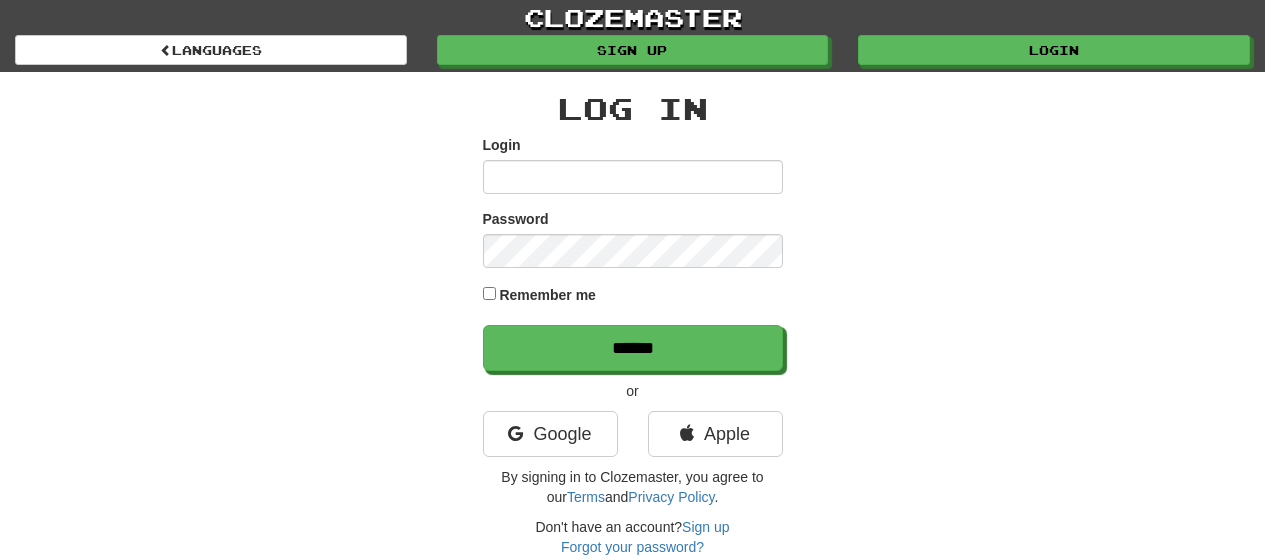 scroll, scrollTop: 0, scrollLeft: 0, axis: both 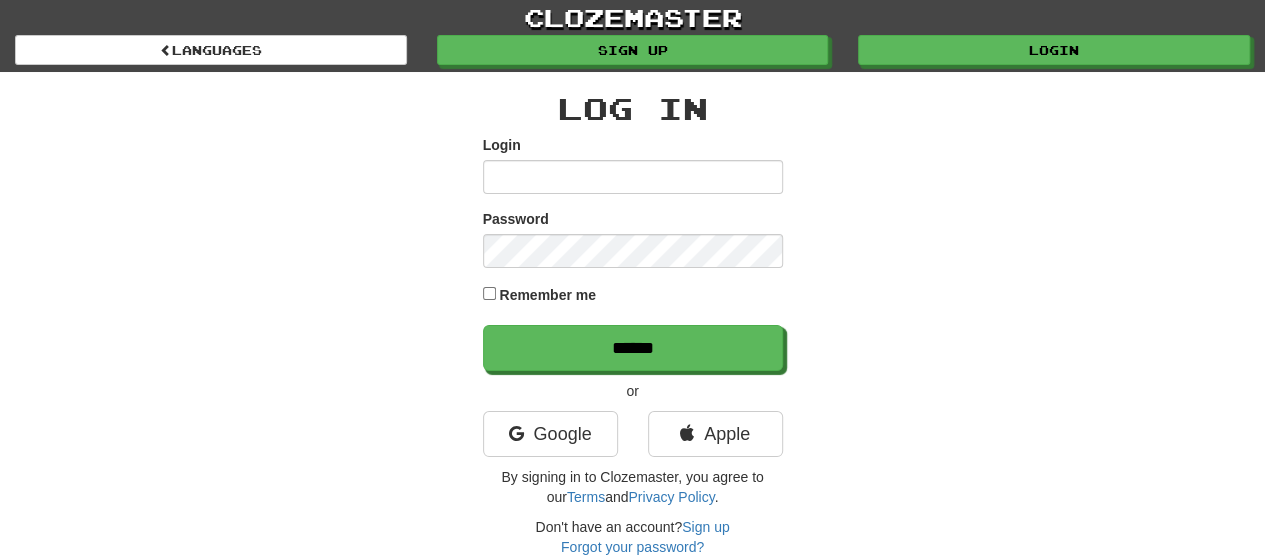 type on "**********" 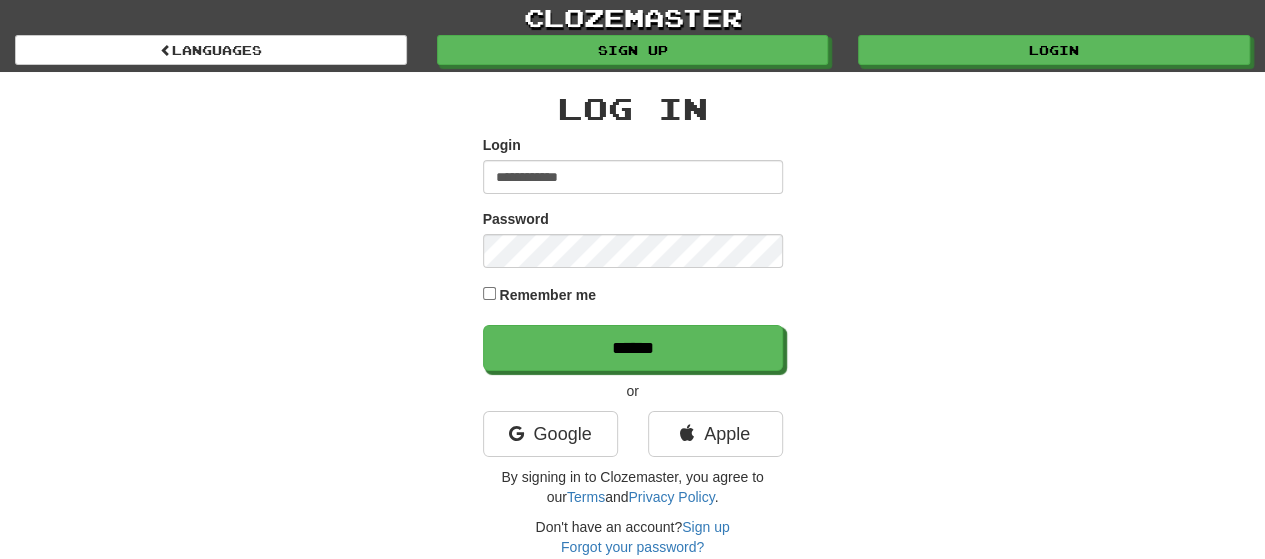 click on "**********" at bounding box center (633, 177) 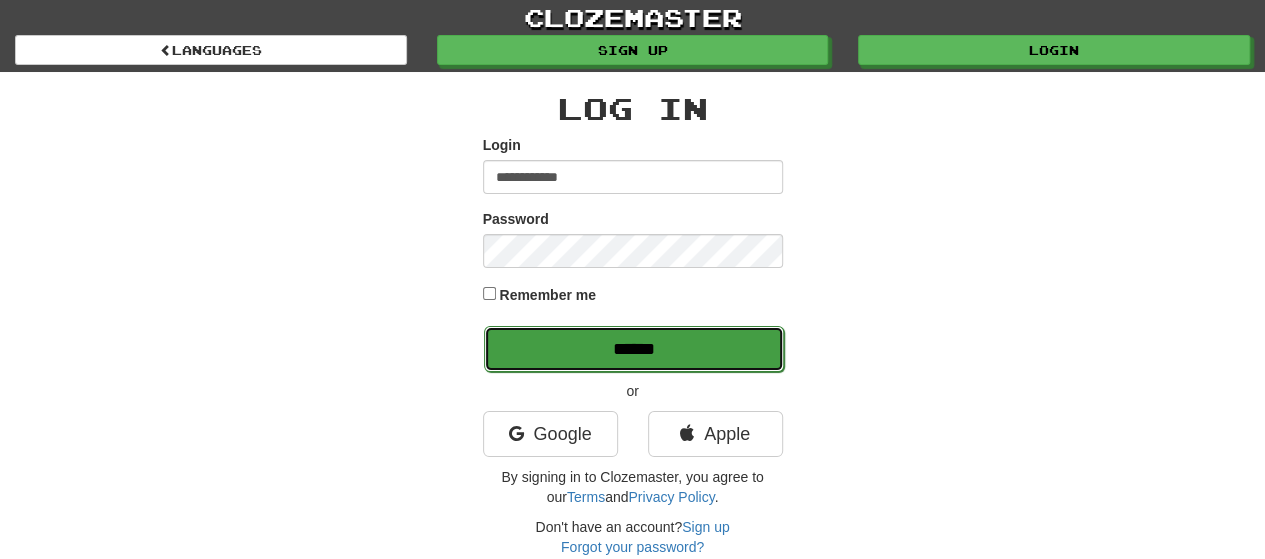 click on "******" at bounding box center [634, 349] 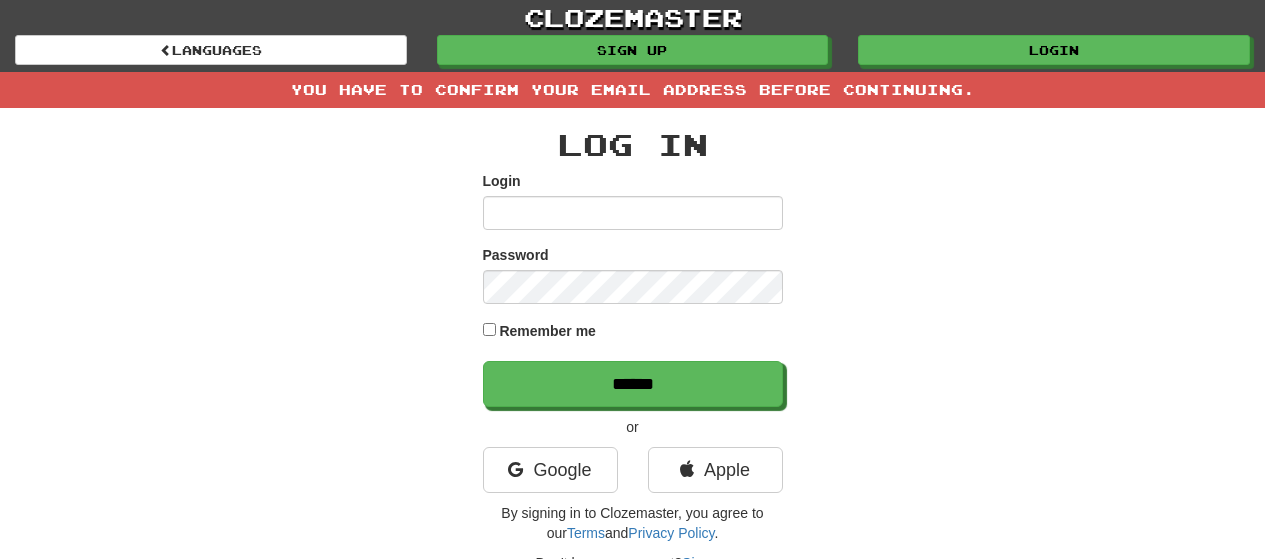 scroll, scrollTop: 0, scrollLeft: 0, axis: both 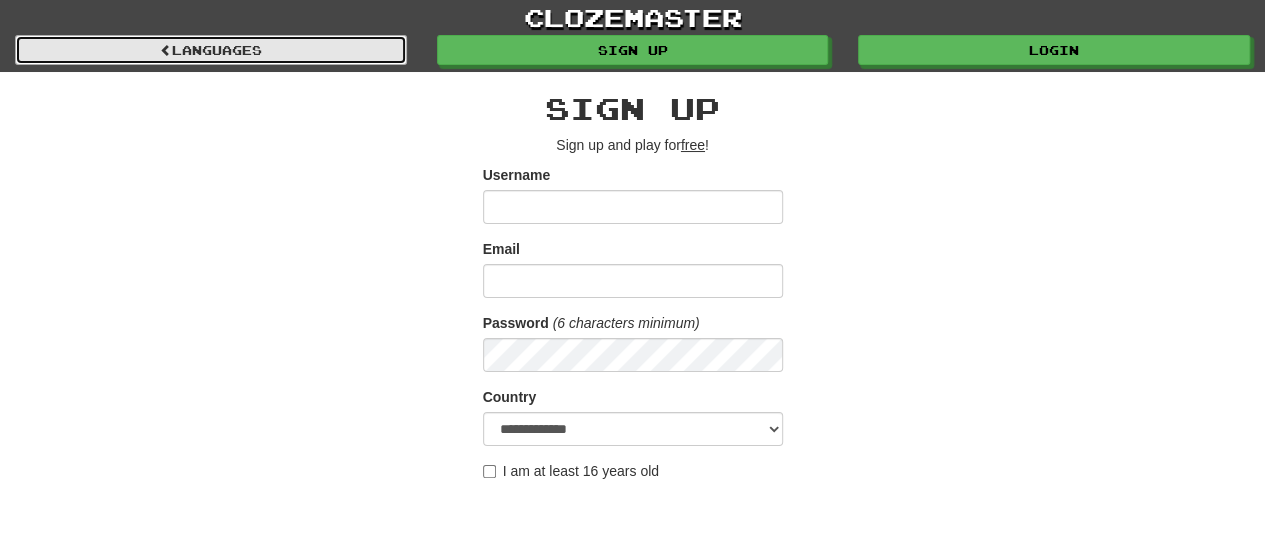 click on "Languages" at bounding box center (211, 50) 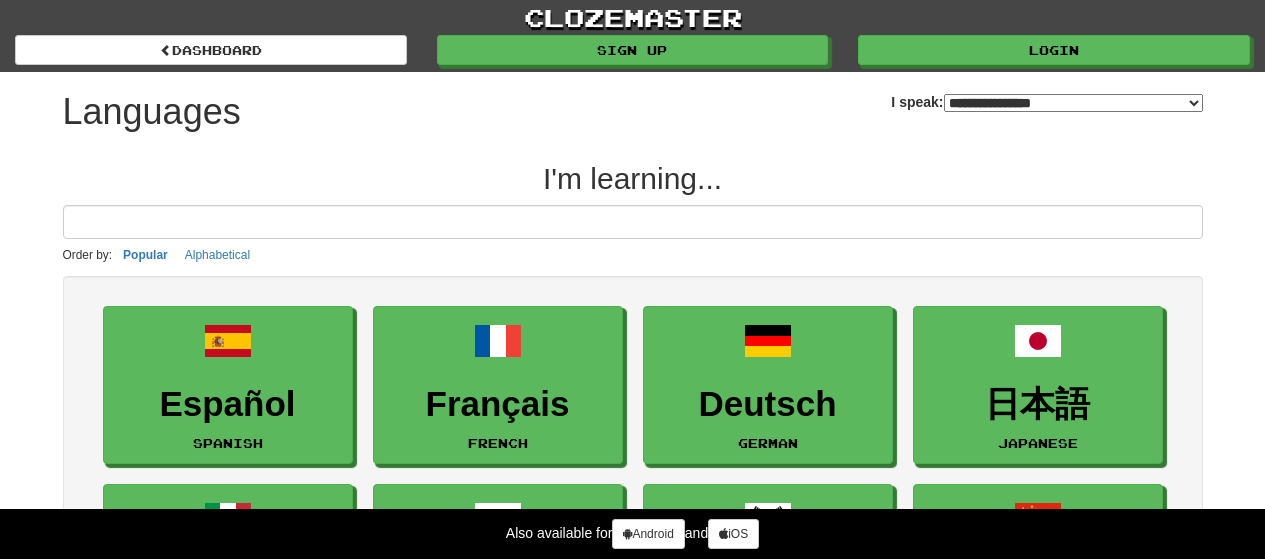 select on "*******" 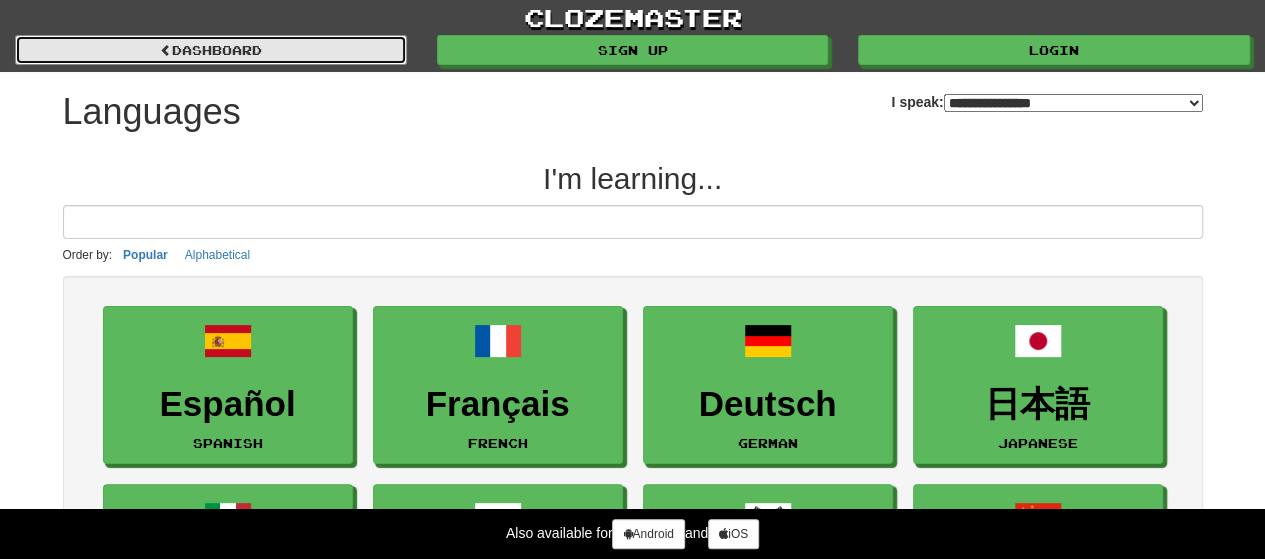 click on "dashboard" at bounding box center [211, 50] 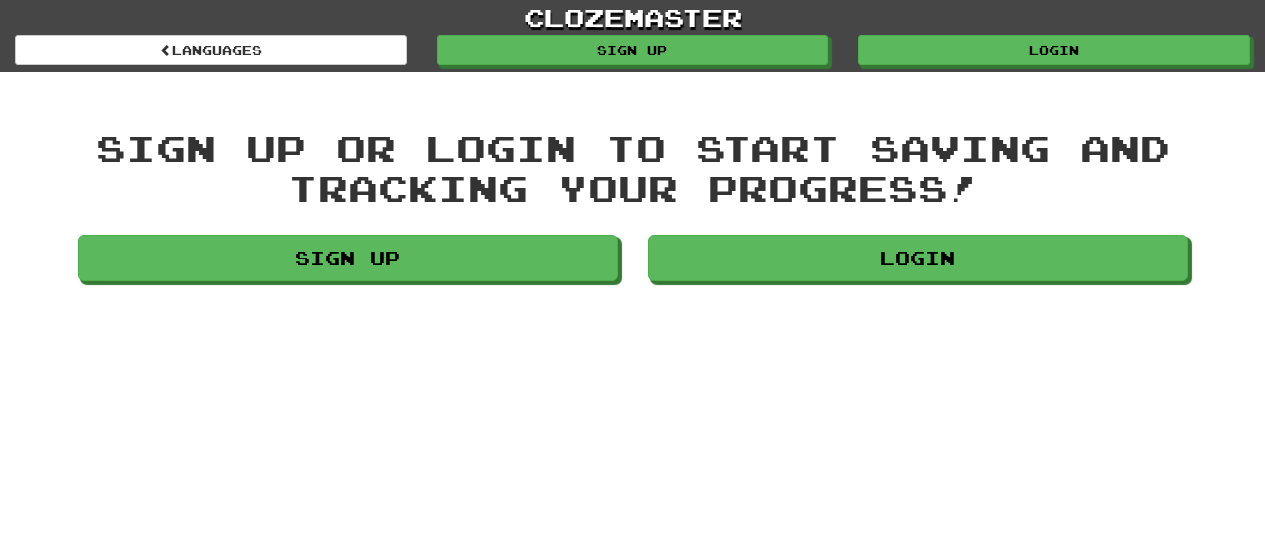 scroll, scrollTop: 0, scrollLeft: 0, axis: both 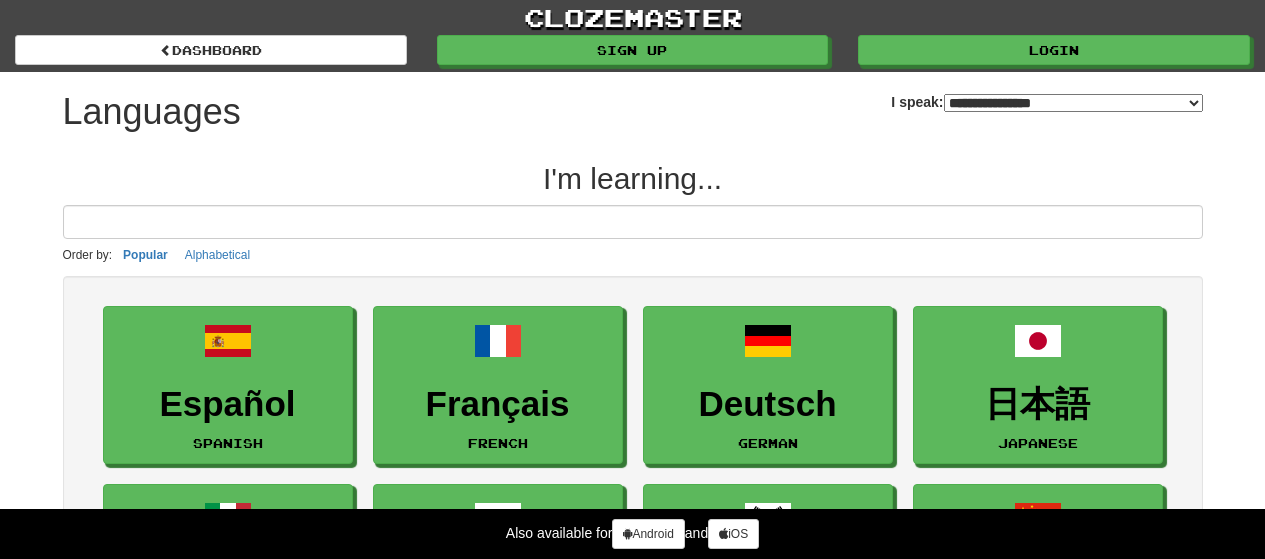 select on "*******" 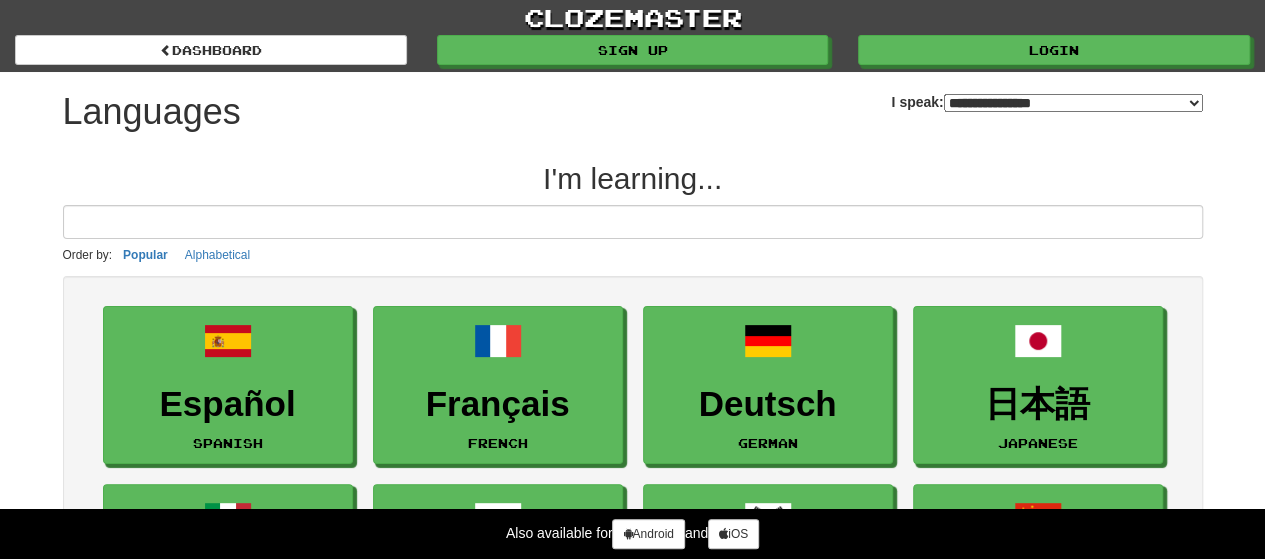 scroll, scrollTop: 489, scrollLeft: 0, axis: vertical 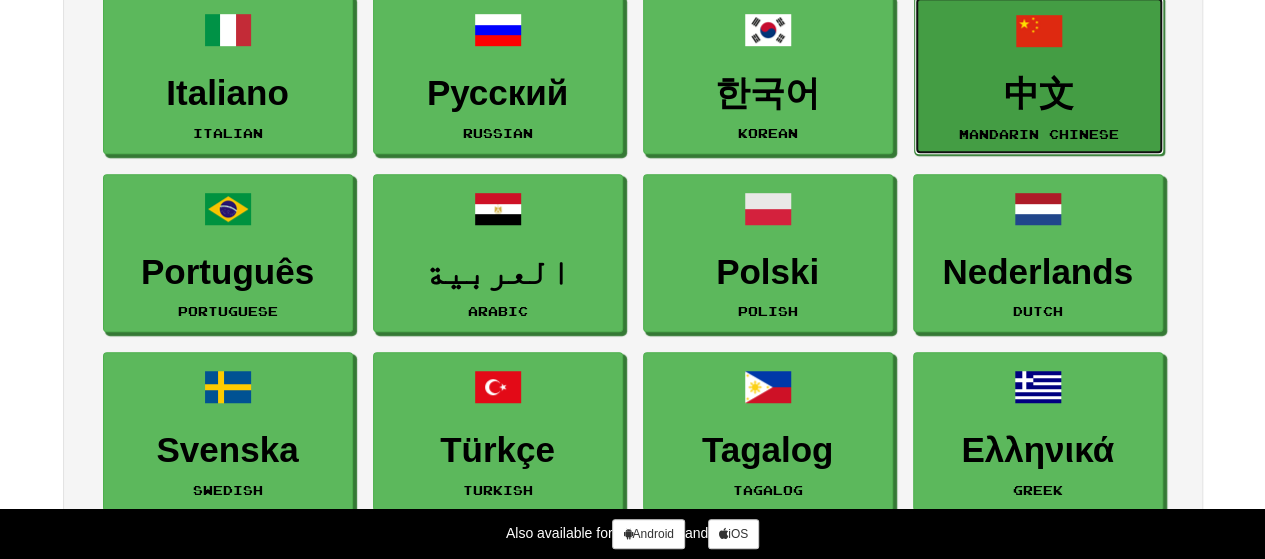 click on "中文 Mandarin Chinese" at bounding box center (1039, 75) 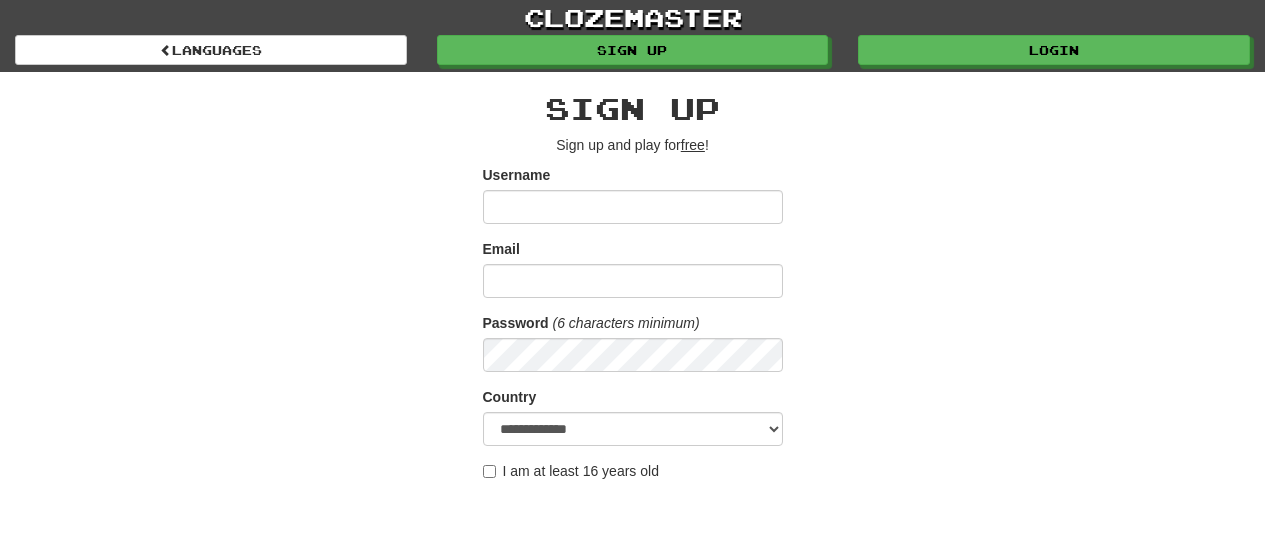 scroll, scrollTop: 0, scrollLeft: 0, axis: both 